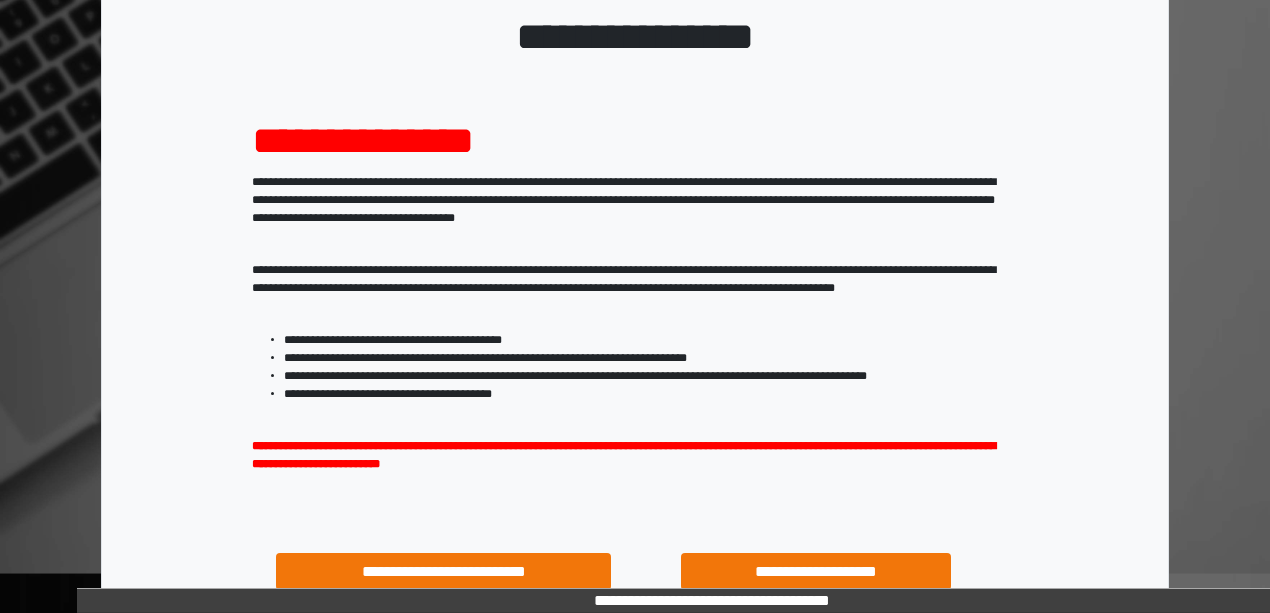 scroll, scrollTop: 314, scrollLeft: 0, axis: vertical 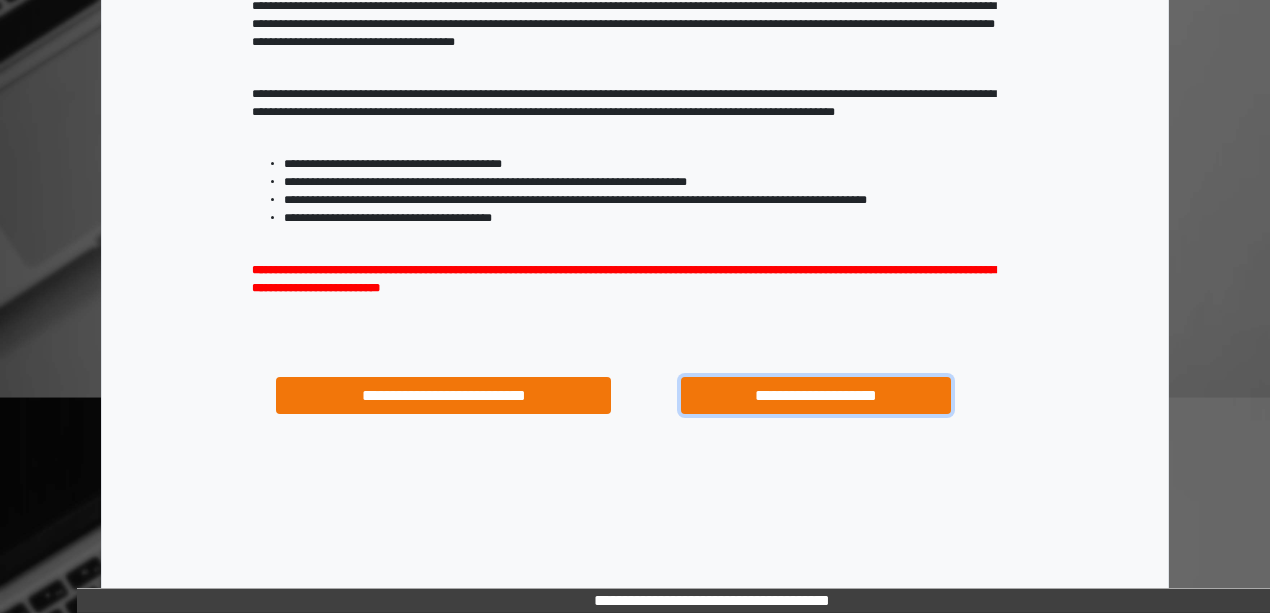 click on "**********" at bounding box center (815, 395) 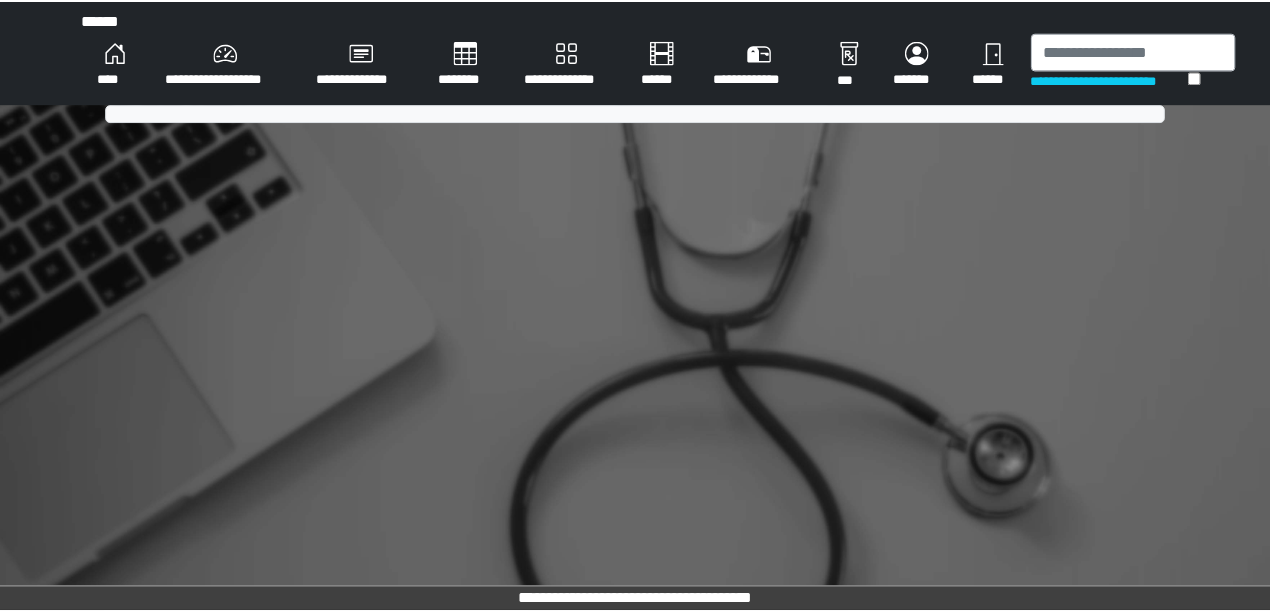 scroll, scrollTop: 0, scrollLeft: 0, axis: both 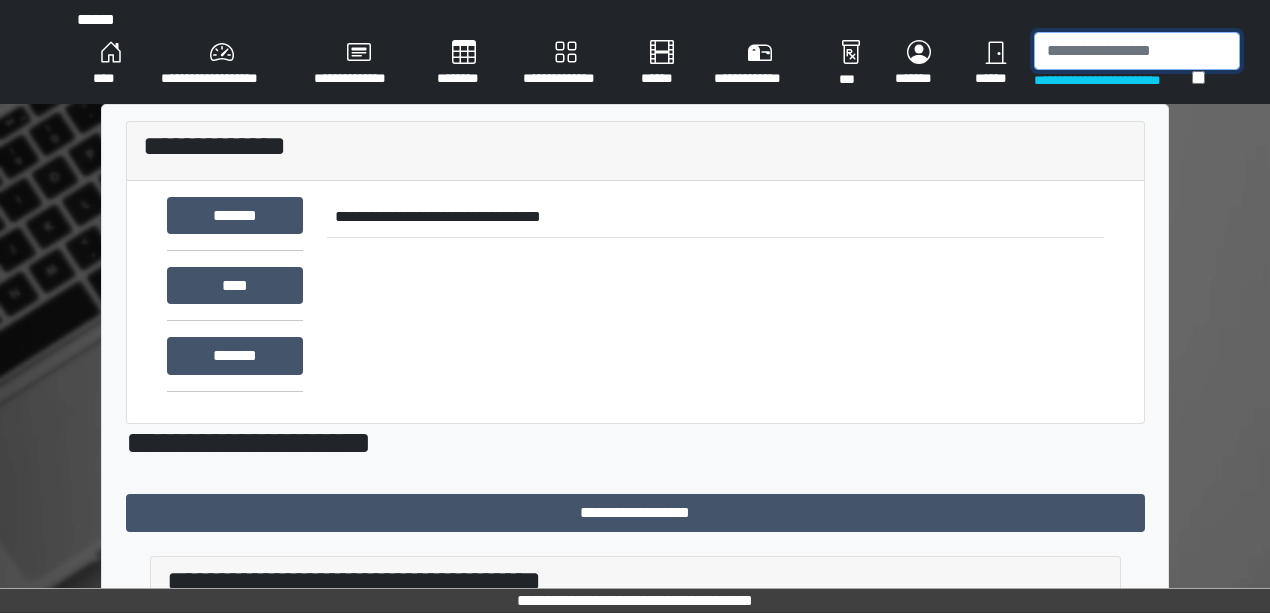 click at bounding box center (1137, 51) 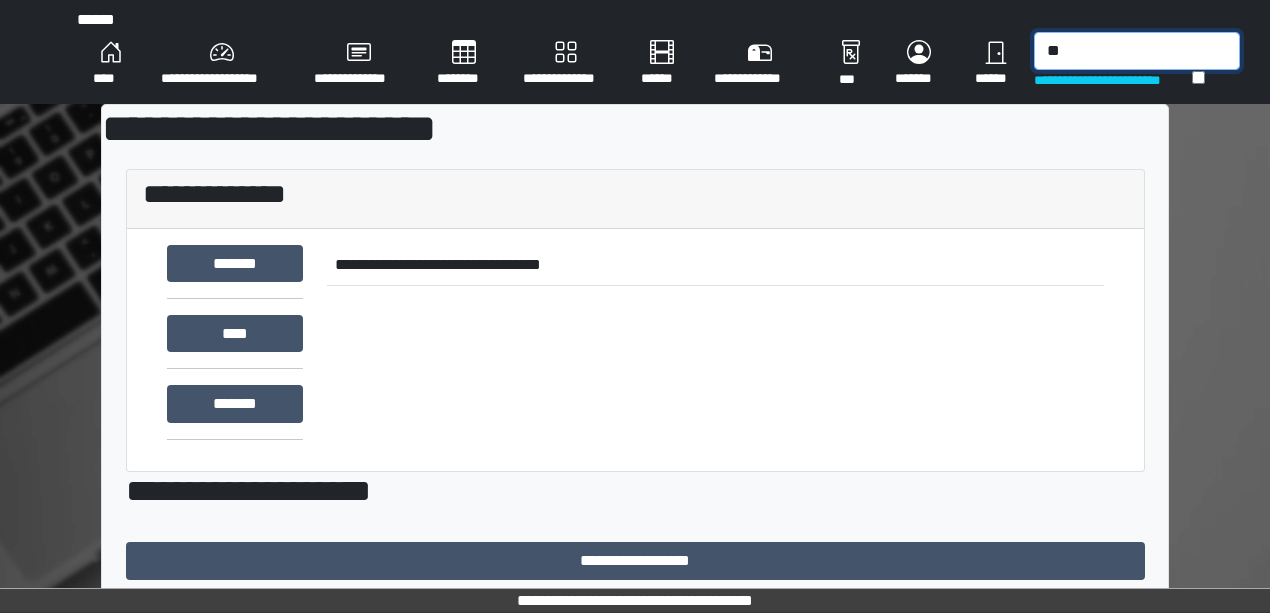 type on "*" 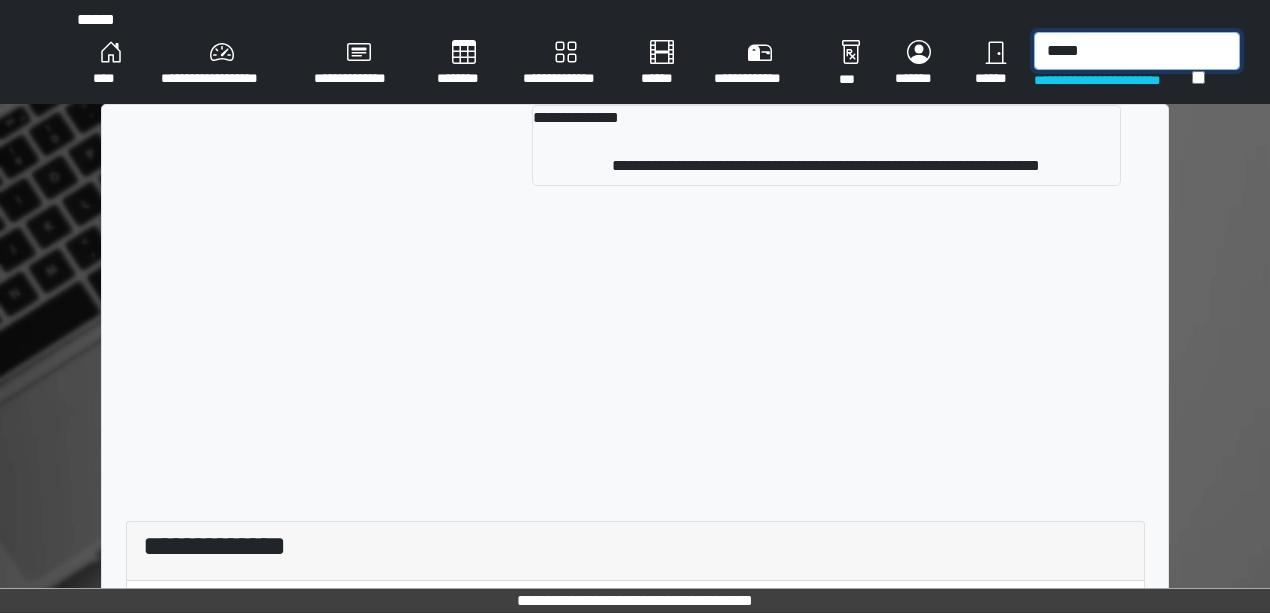 click on "*****" at bounding box center [1137, 51] 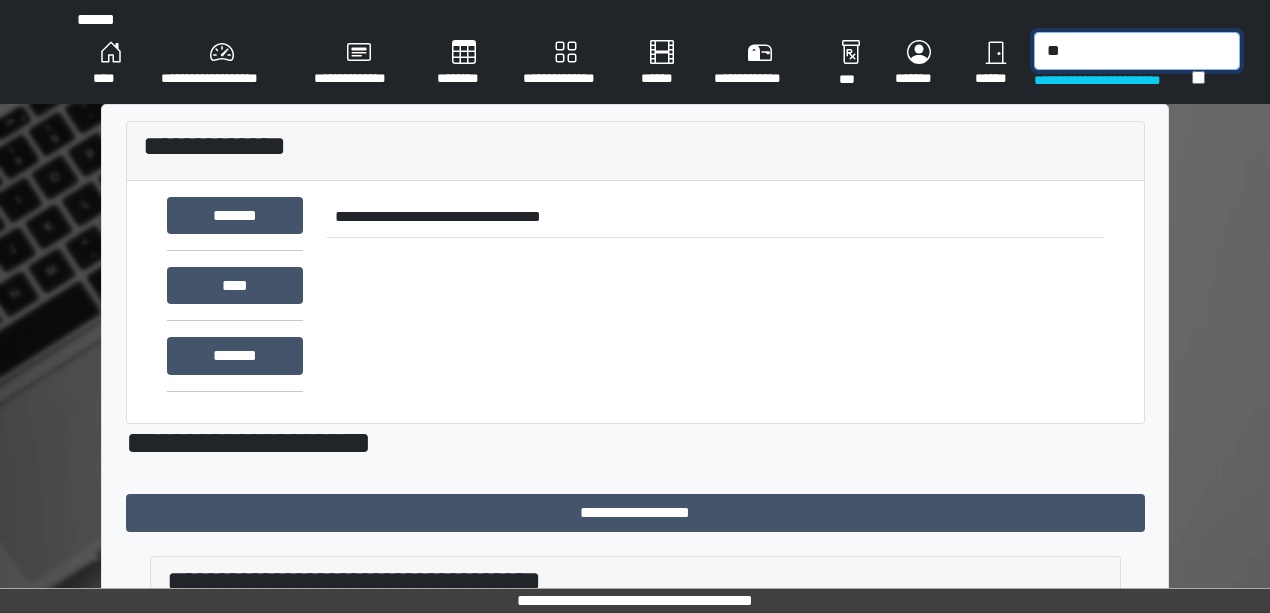 type on "*" 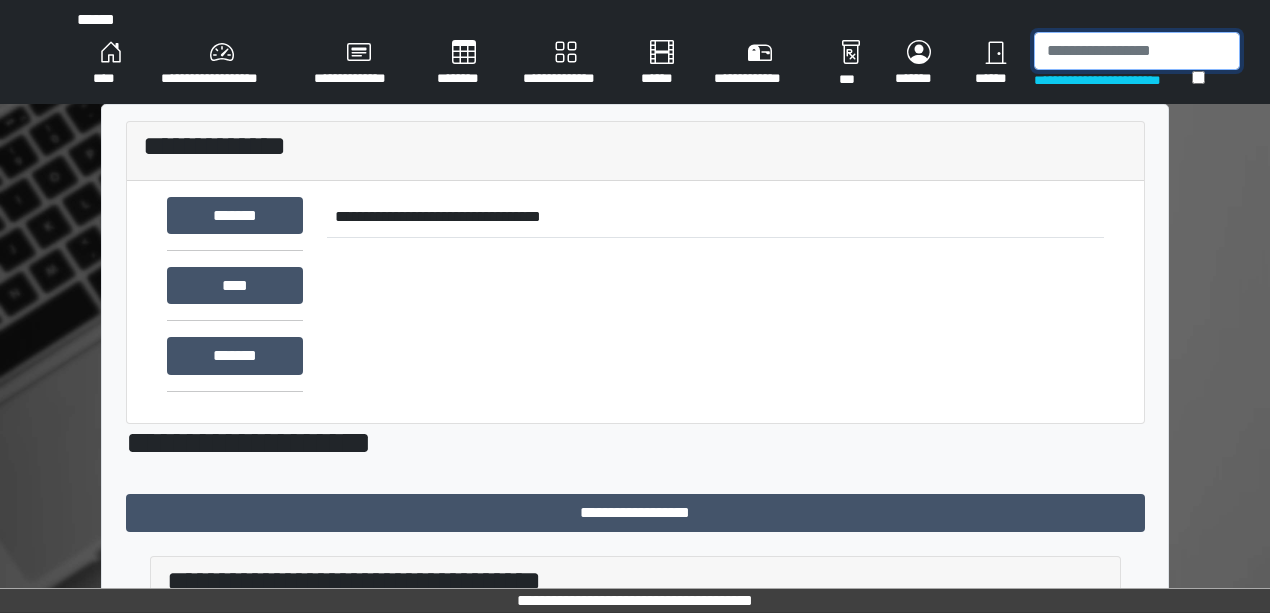 click at bounding box center [1137, 51] 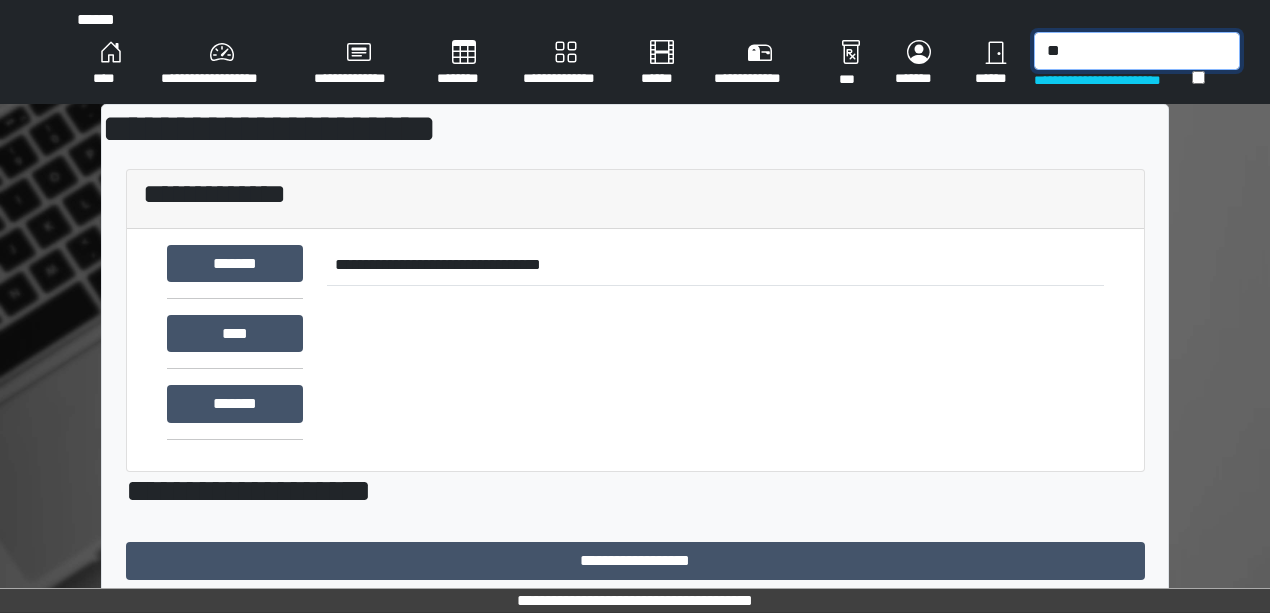 type on "*" 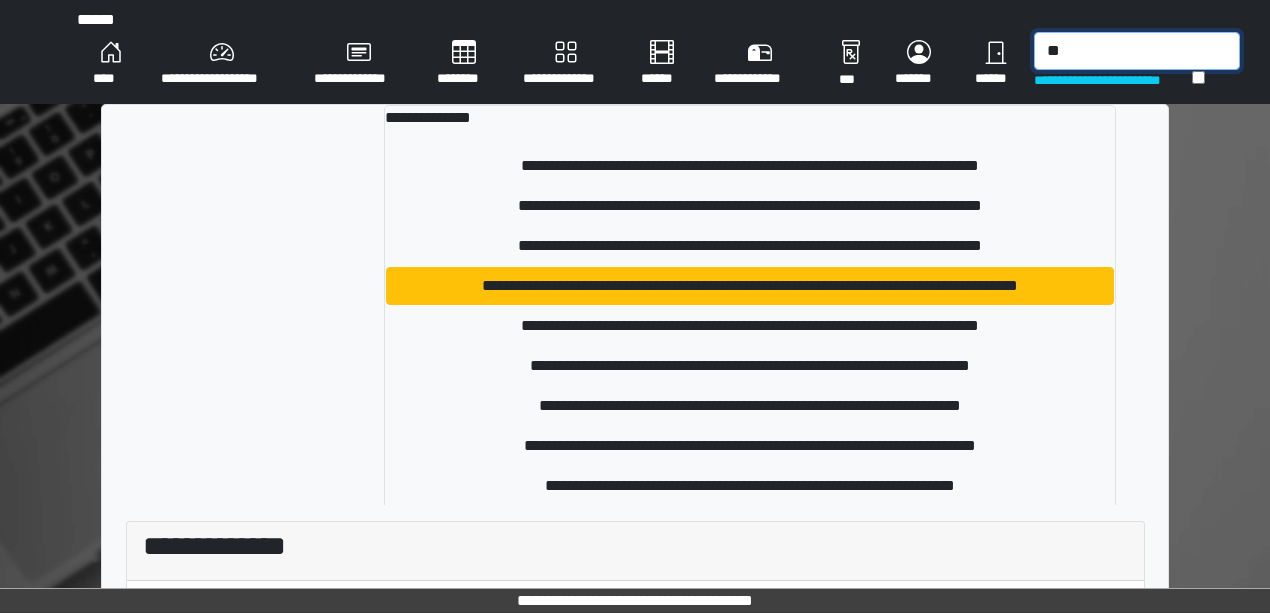 type on "*" 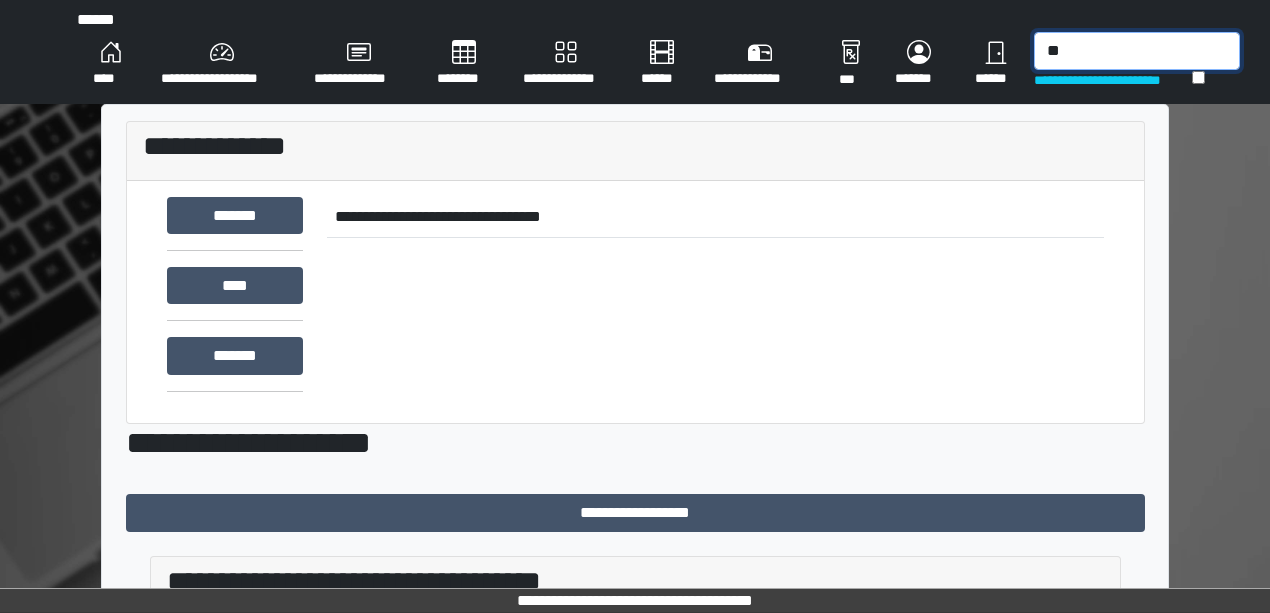 type on "*" 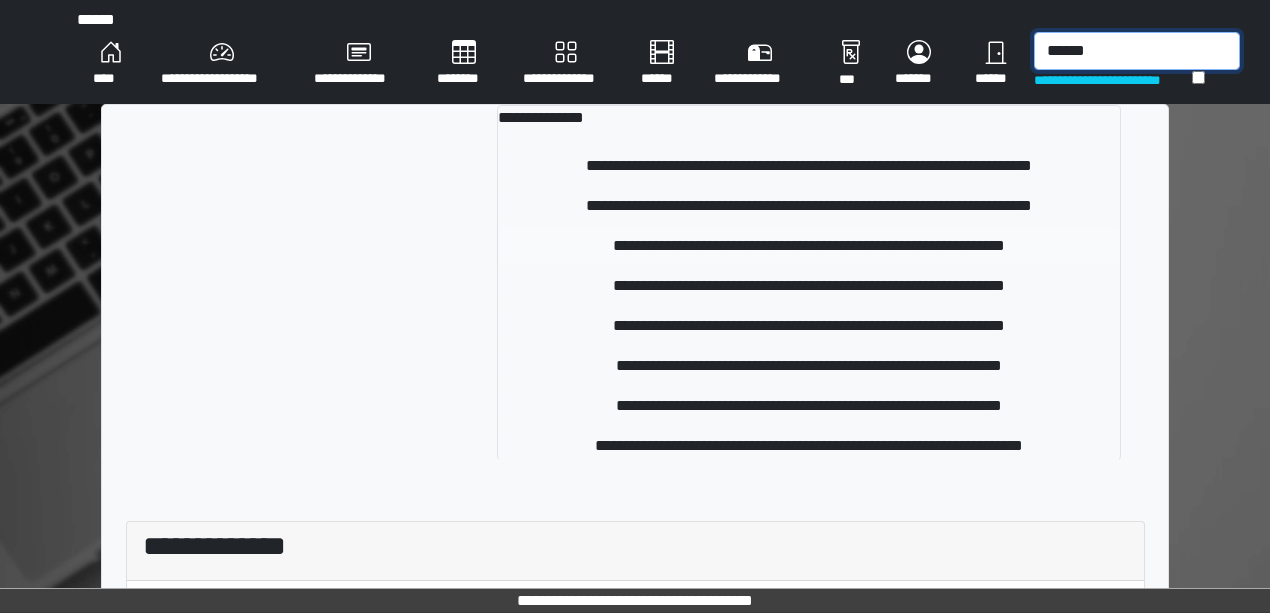 type on "******" 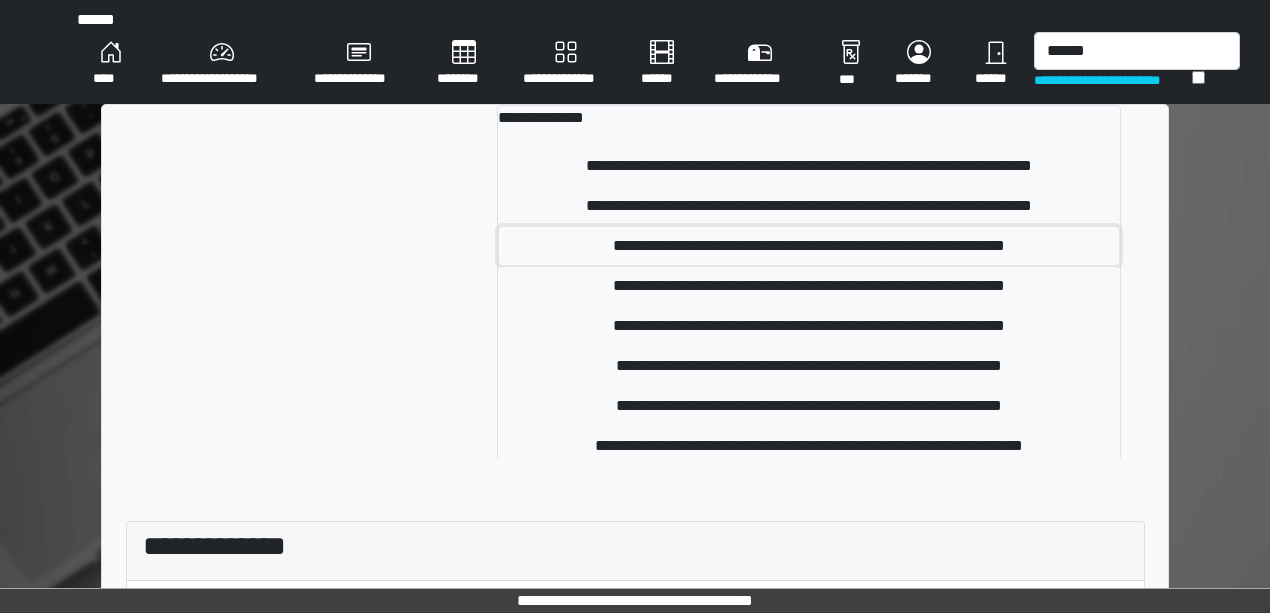 click on "**********" at bounding box center [809, 246] 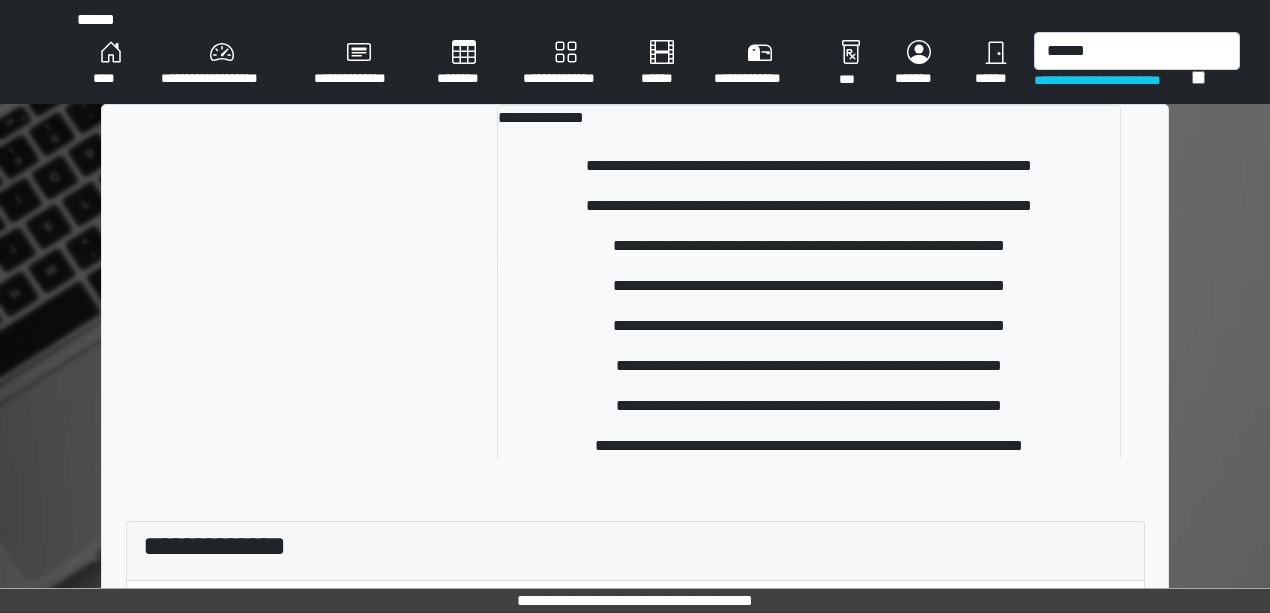 type 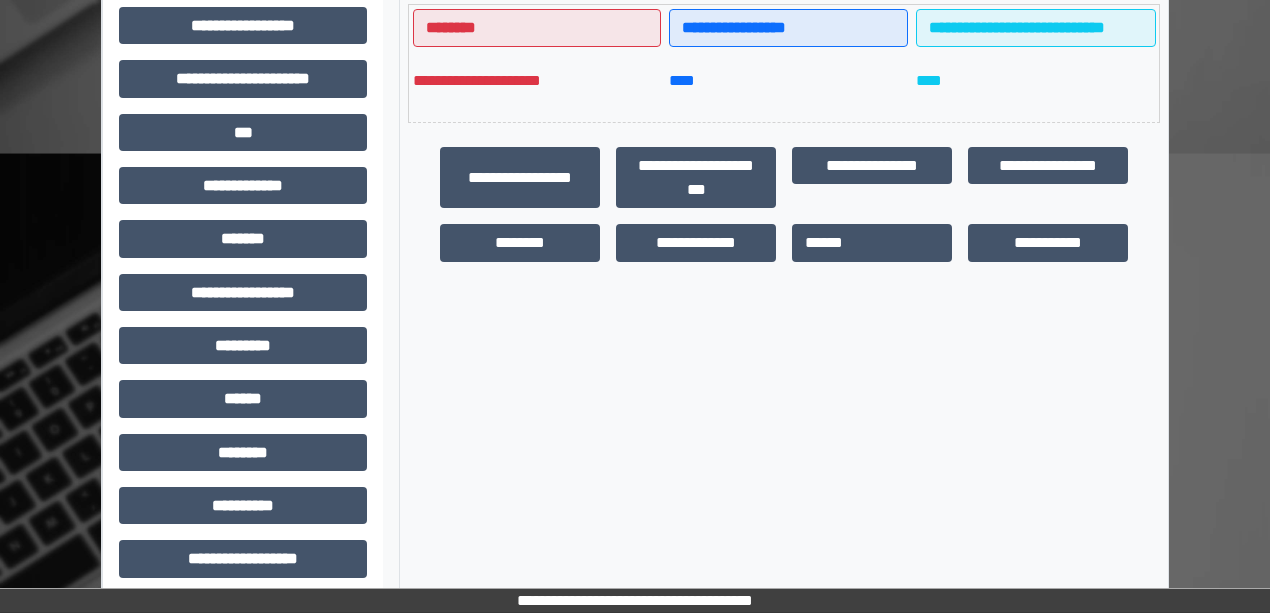 scroll, scrollTop: 572, scrollLeft: 0, axis: vertical 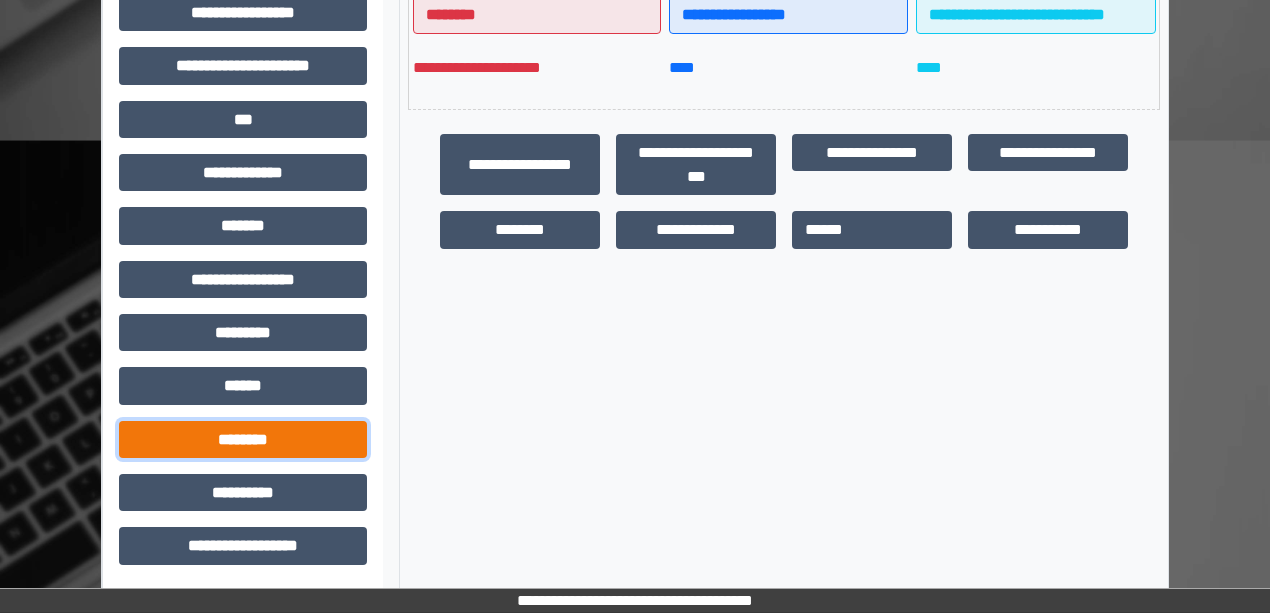 click on "********" at bounding box center [243, 439] 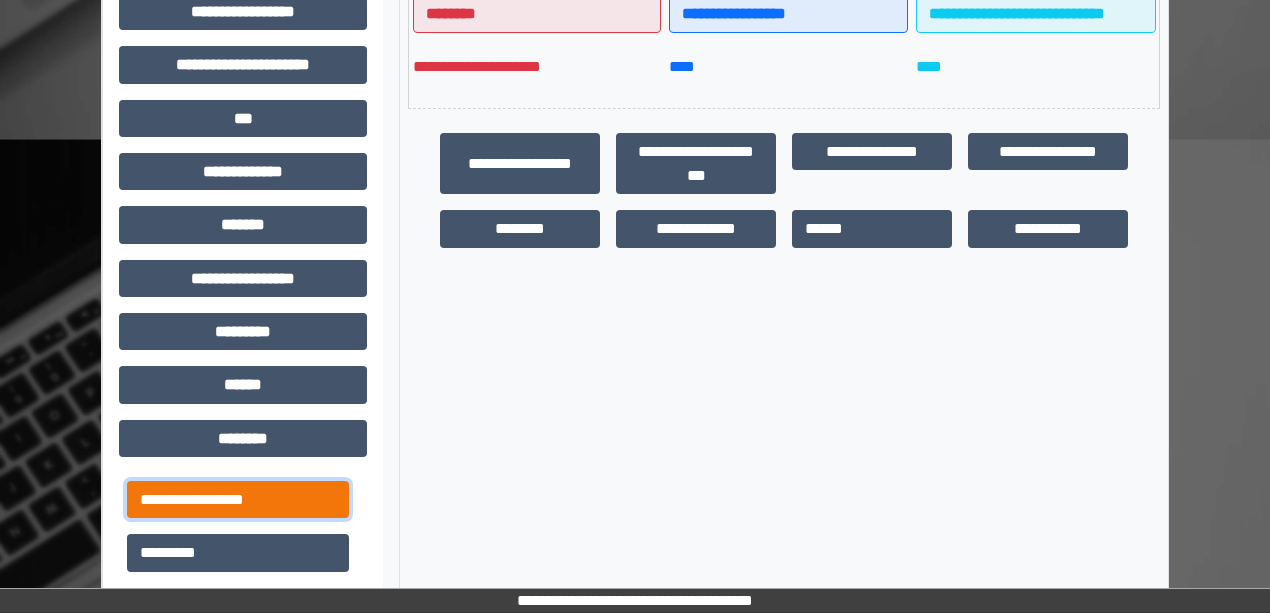 click on "**********" at bounding box center (238, 499) 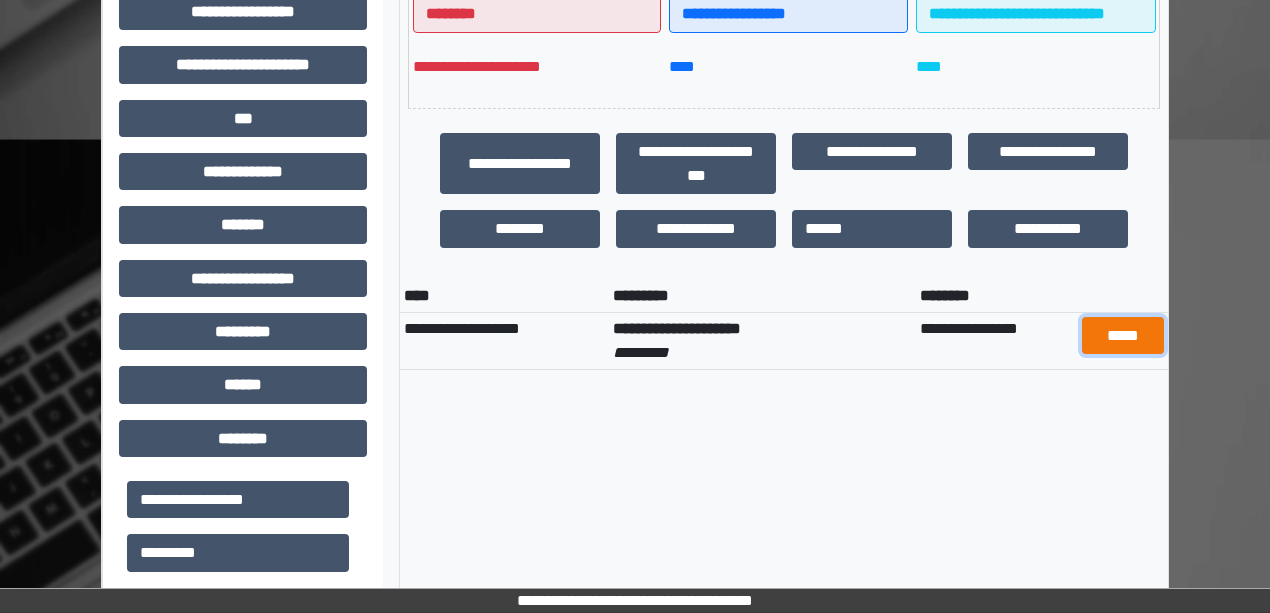 click on "*****" at bounding box center (1123, 335) 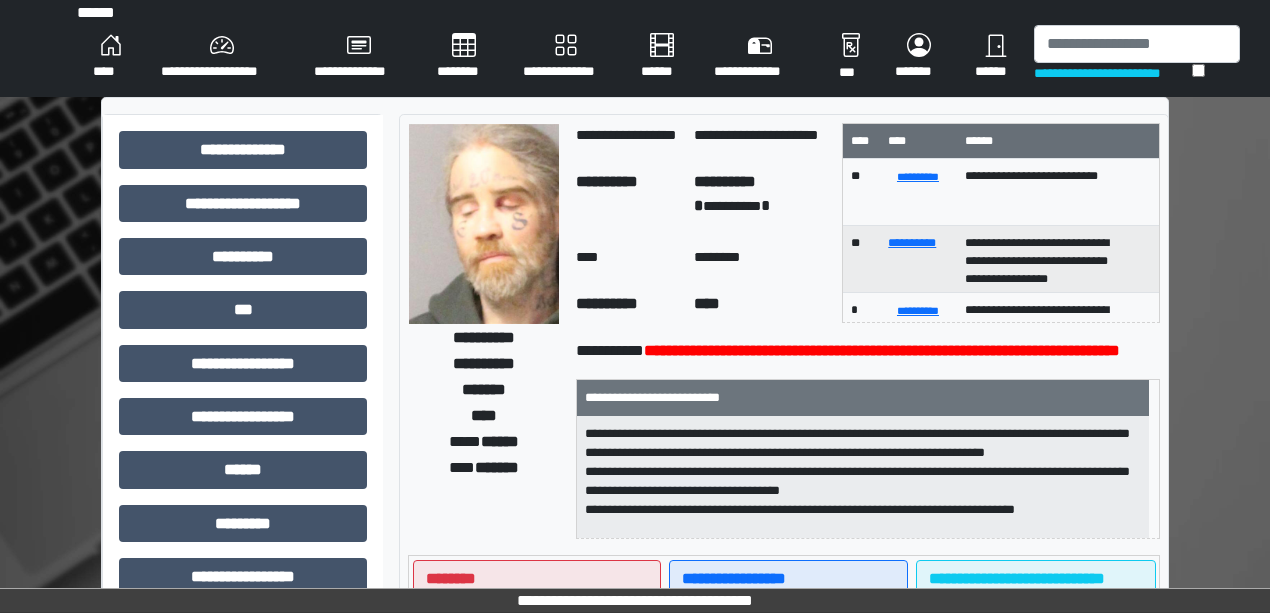 scroll, scrollTop: 0, scrollLeft: 0, axis: both 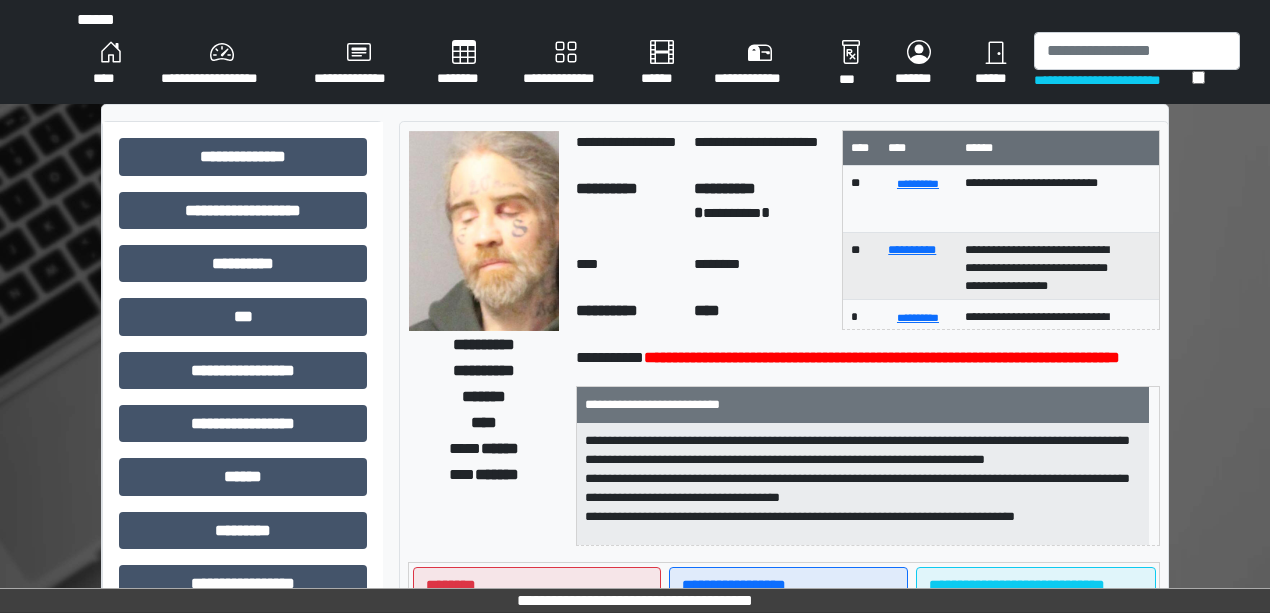 click on "****" at bounding box center (111, 64) 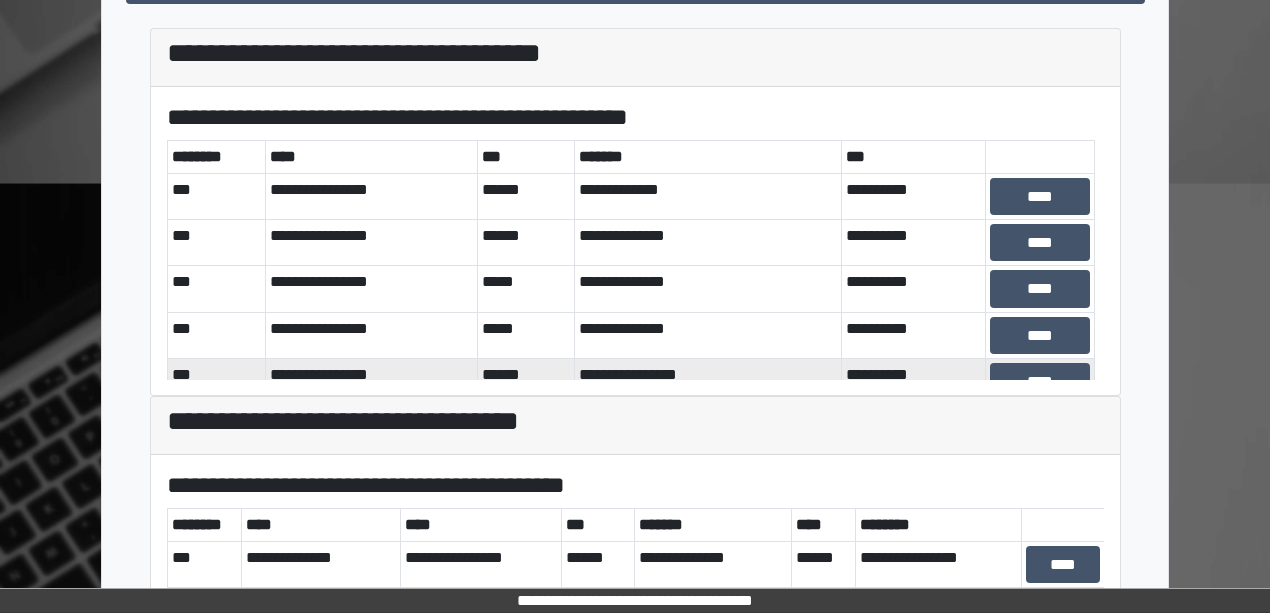 scroll, scrollTop: 720, scrollLeft: 0, axis: vertical 